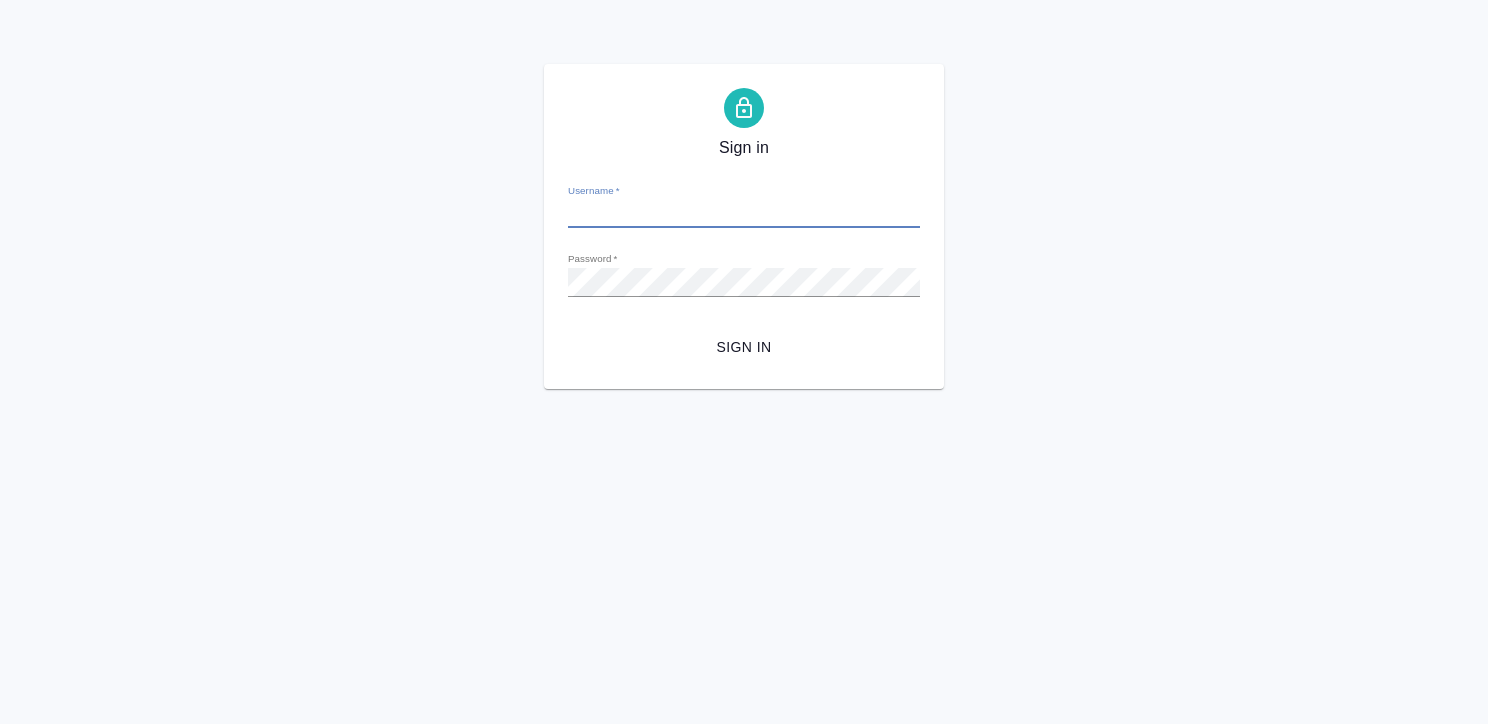 scroll, scrollTop: 0, scrollLeft: 0, axis: both 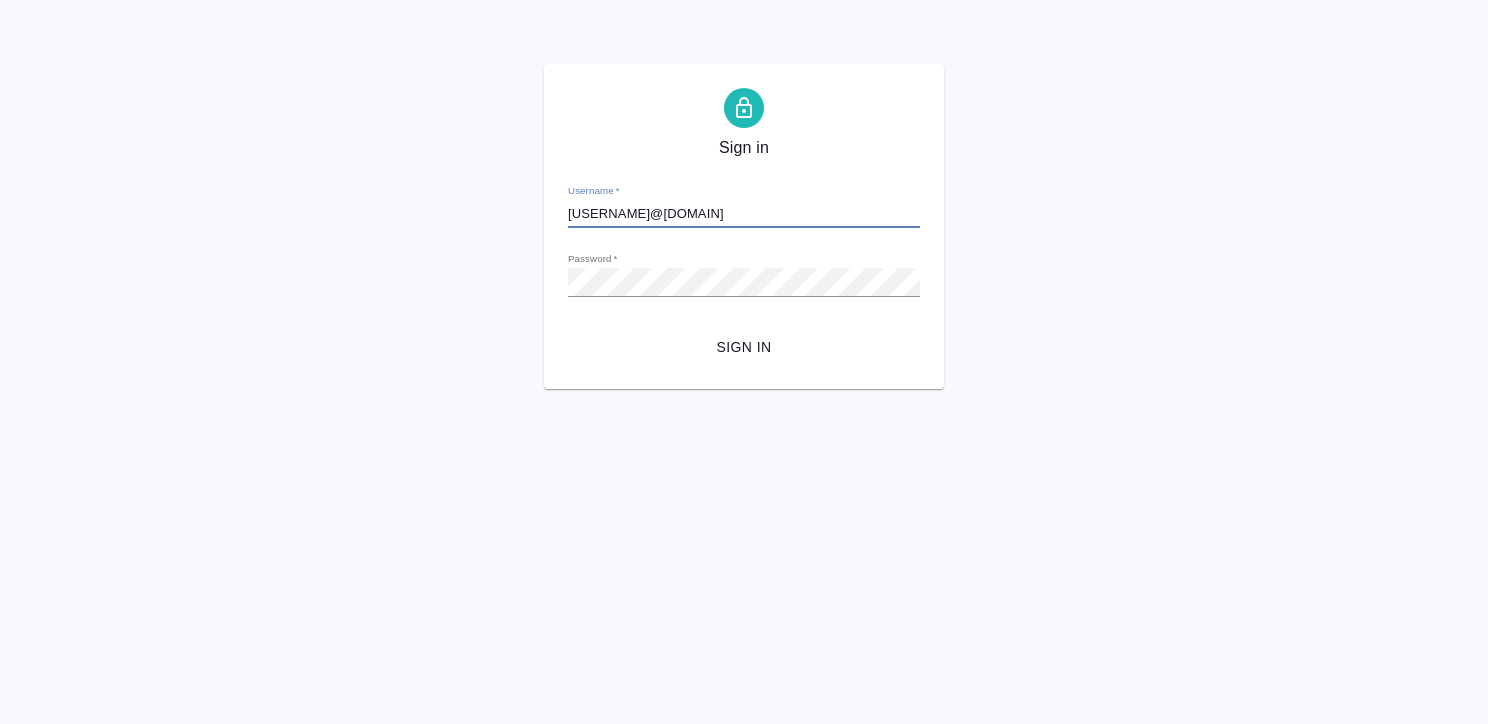 click on "Sign in" at bounding box center (744, 347) 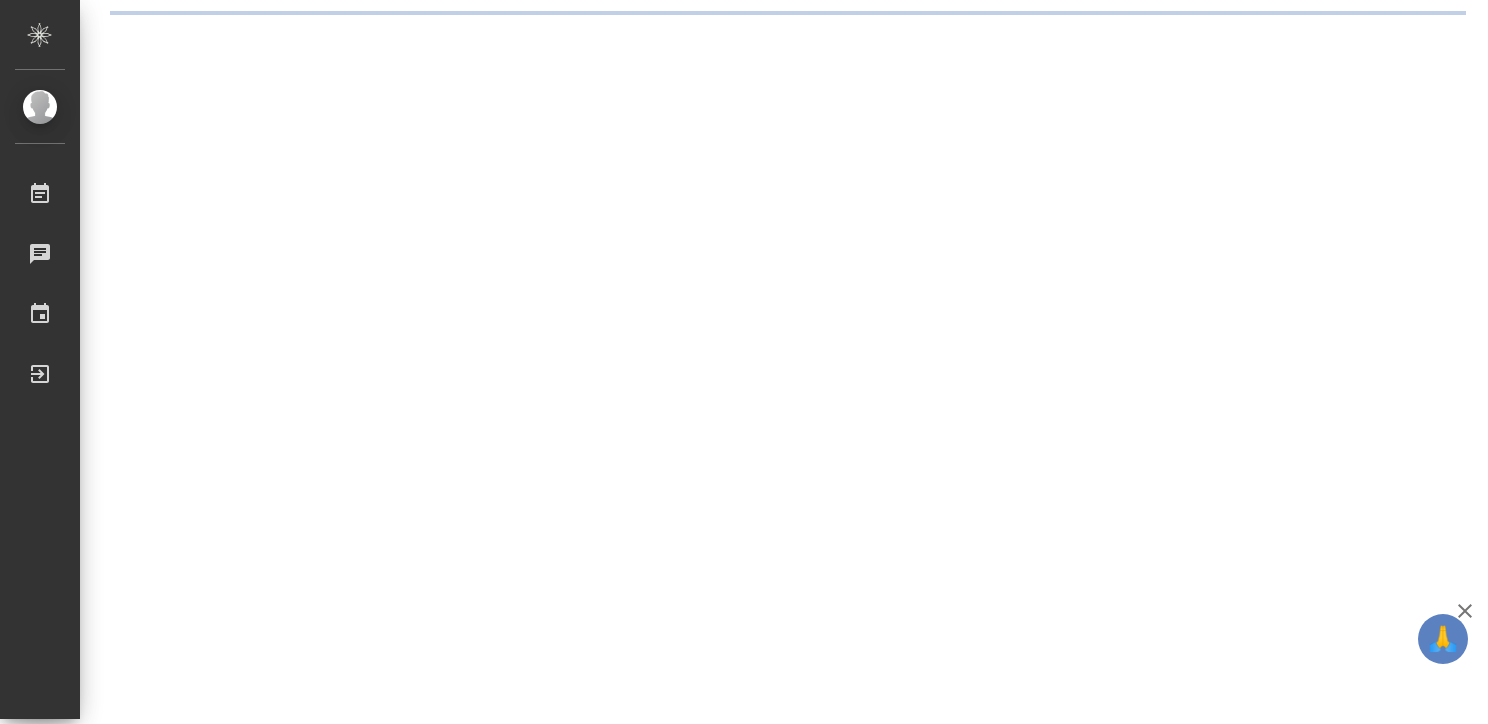 scroll, scrollTop: 0, scrollLeft: 0, axis: both 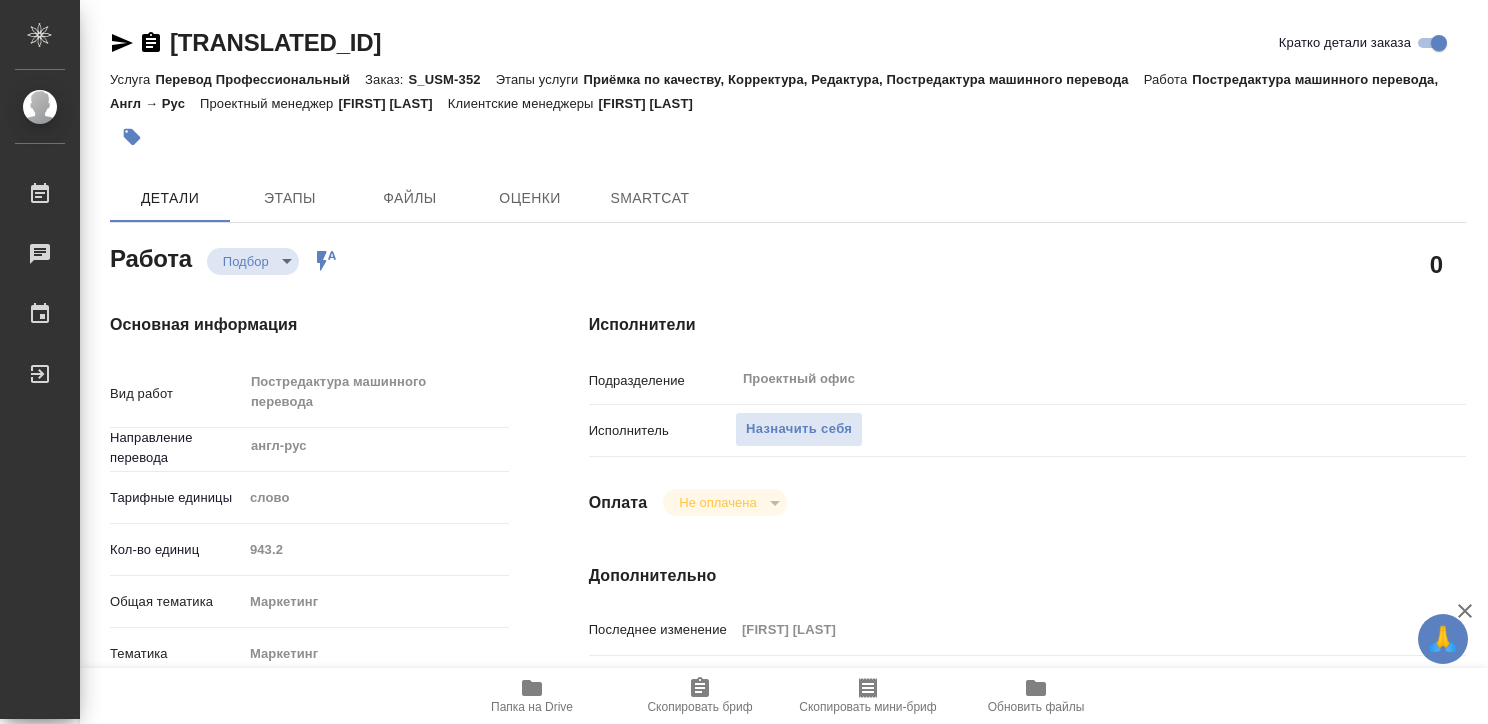 type on "x" 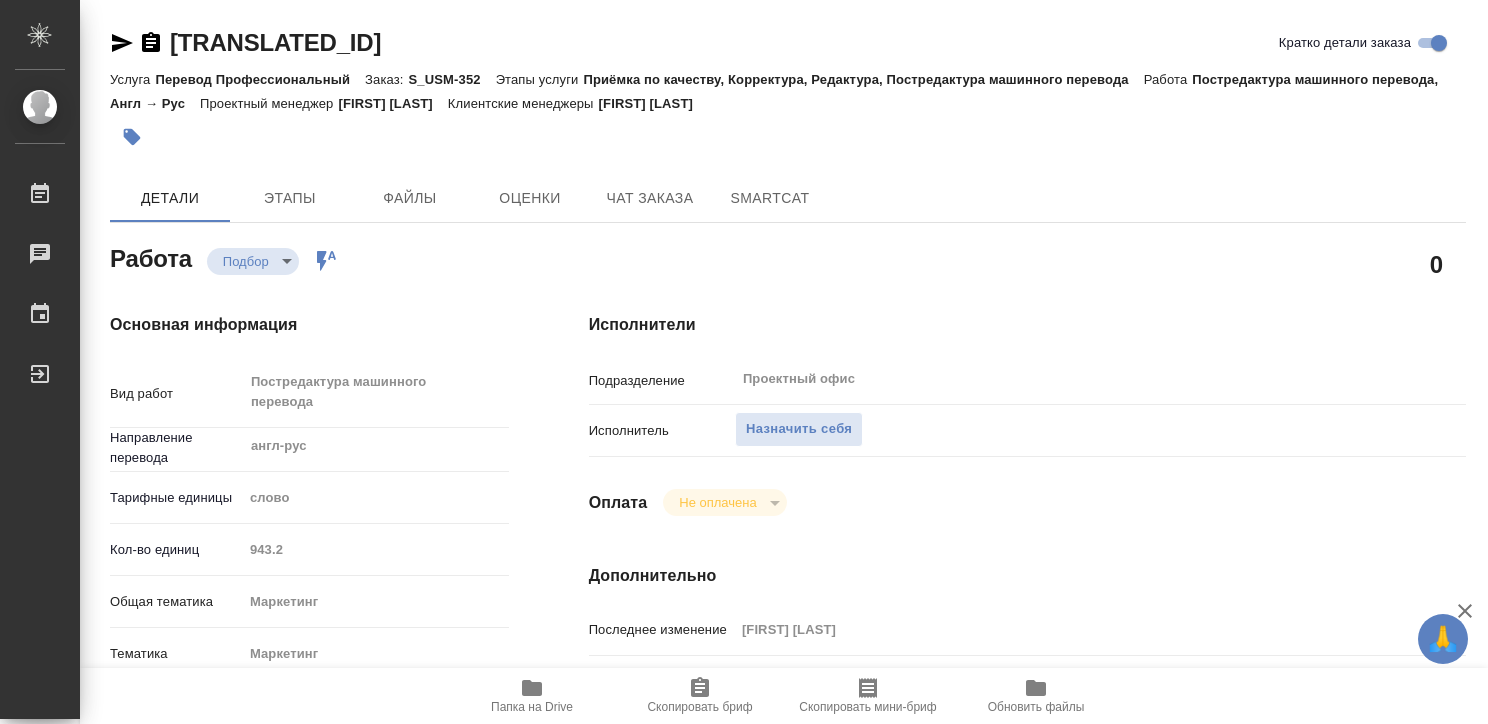 type on "x" 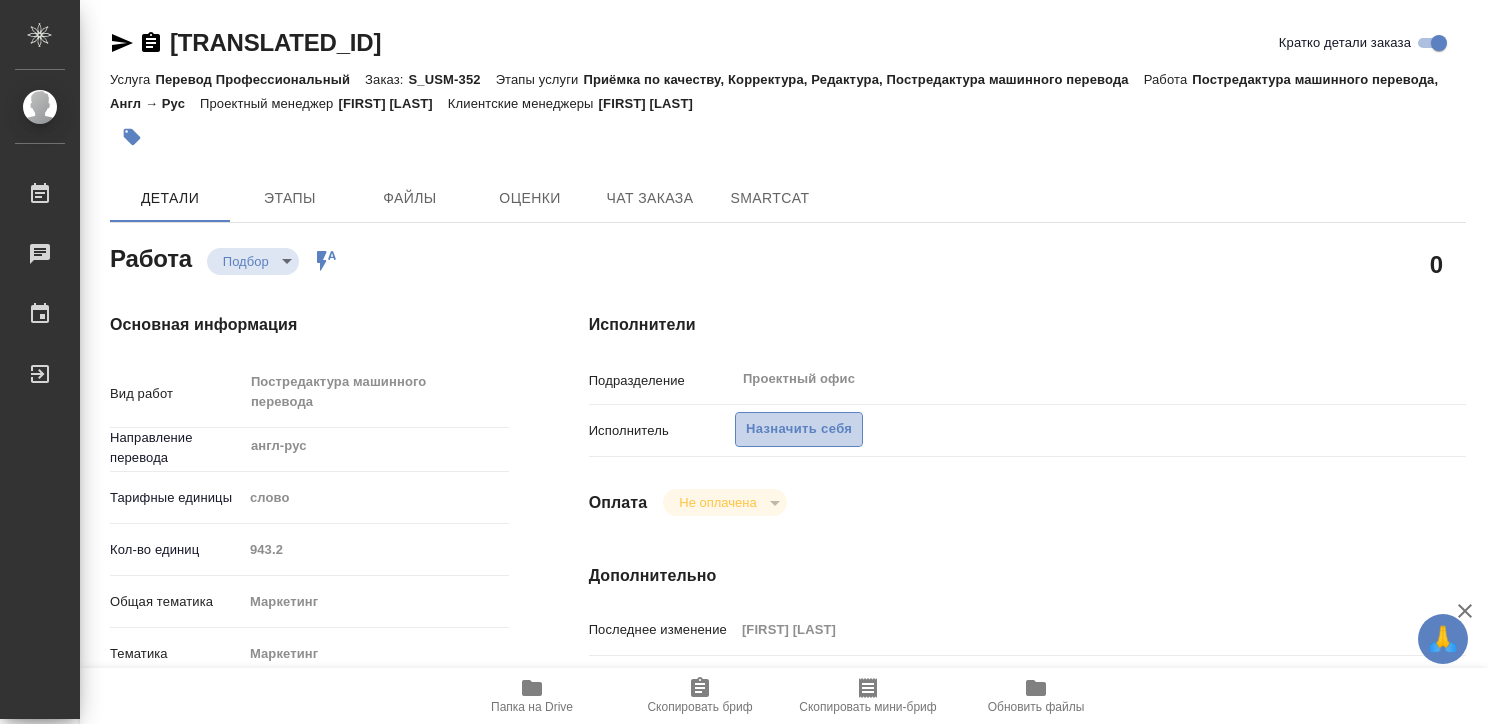 click on "Назначить себя" at bounding box center (799, 429) 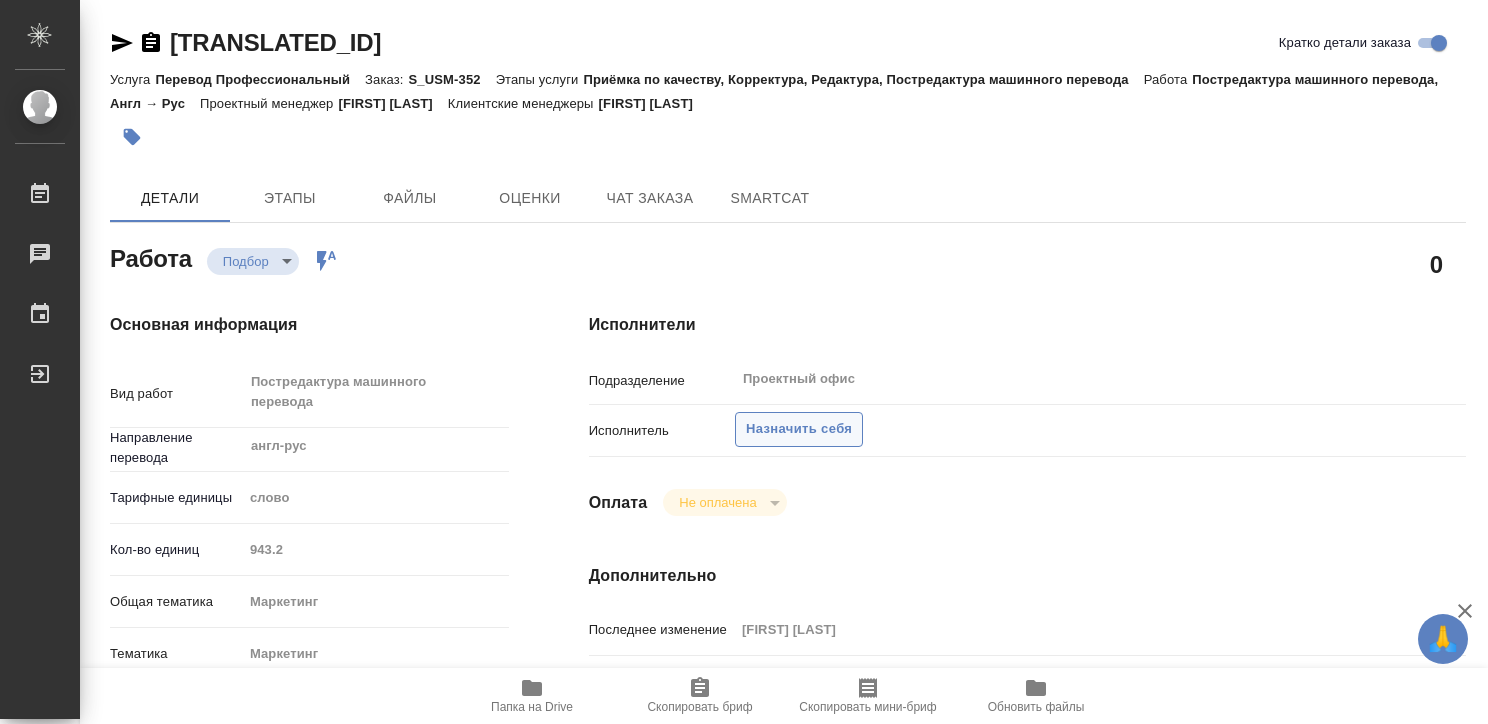 type on "x" 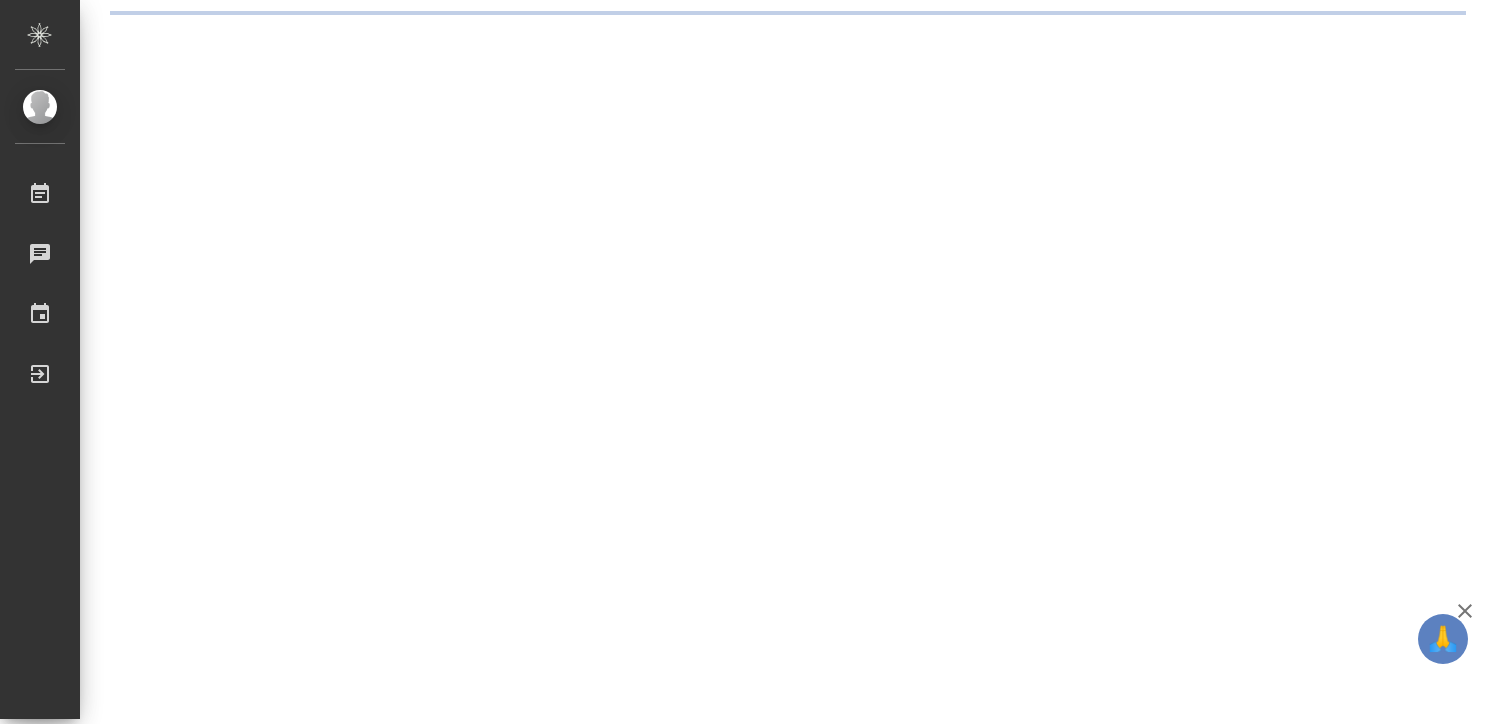 scroll, scrollTop: 0, scrollLeft: 0, axis: both 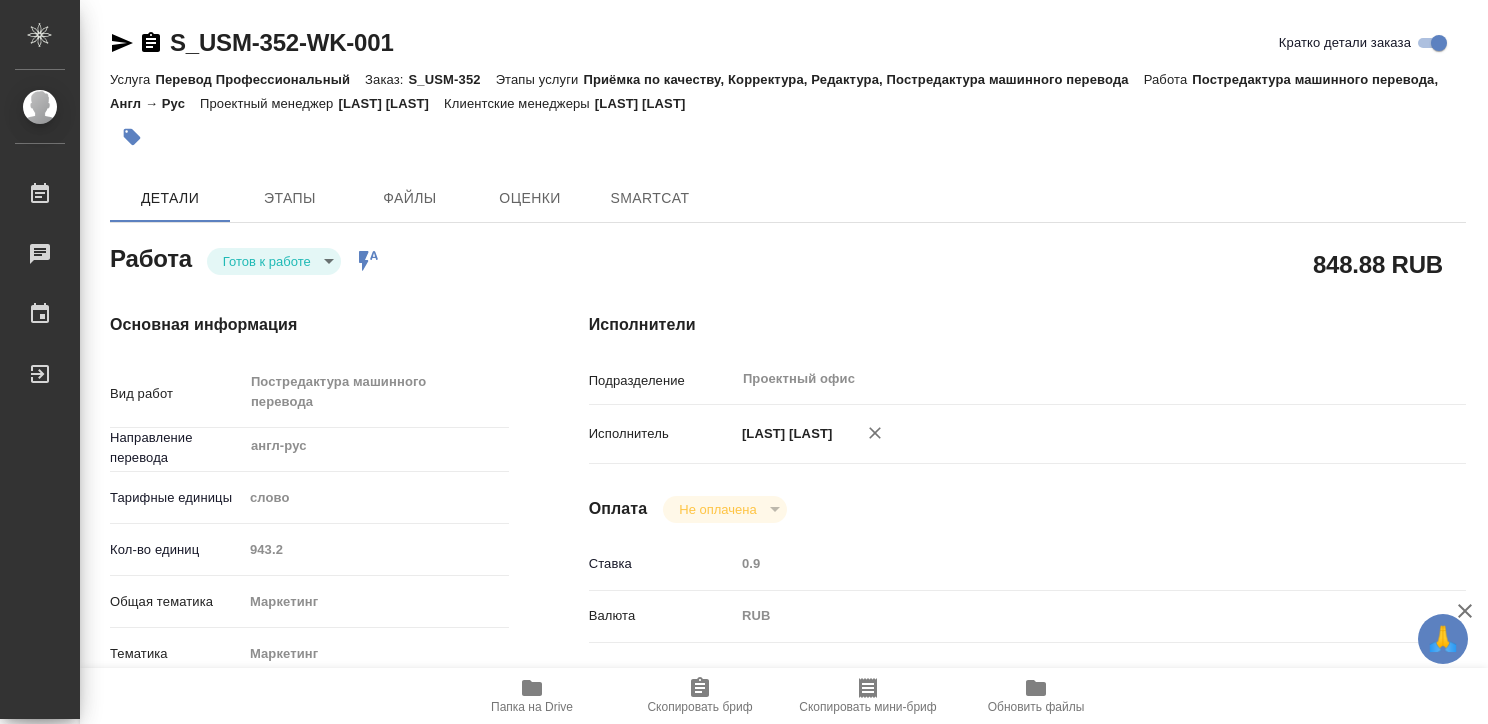 type on "x" 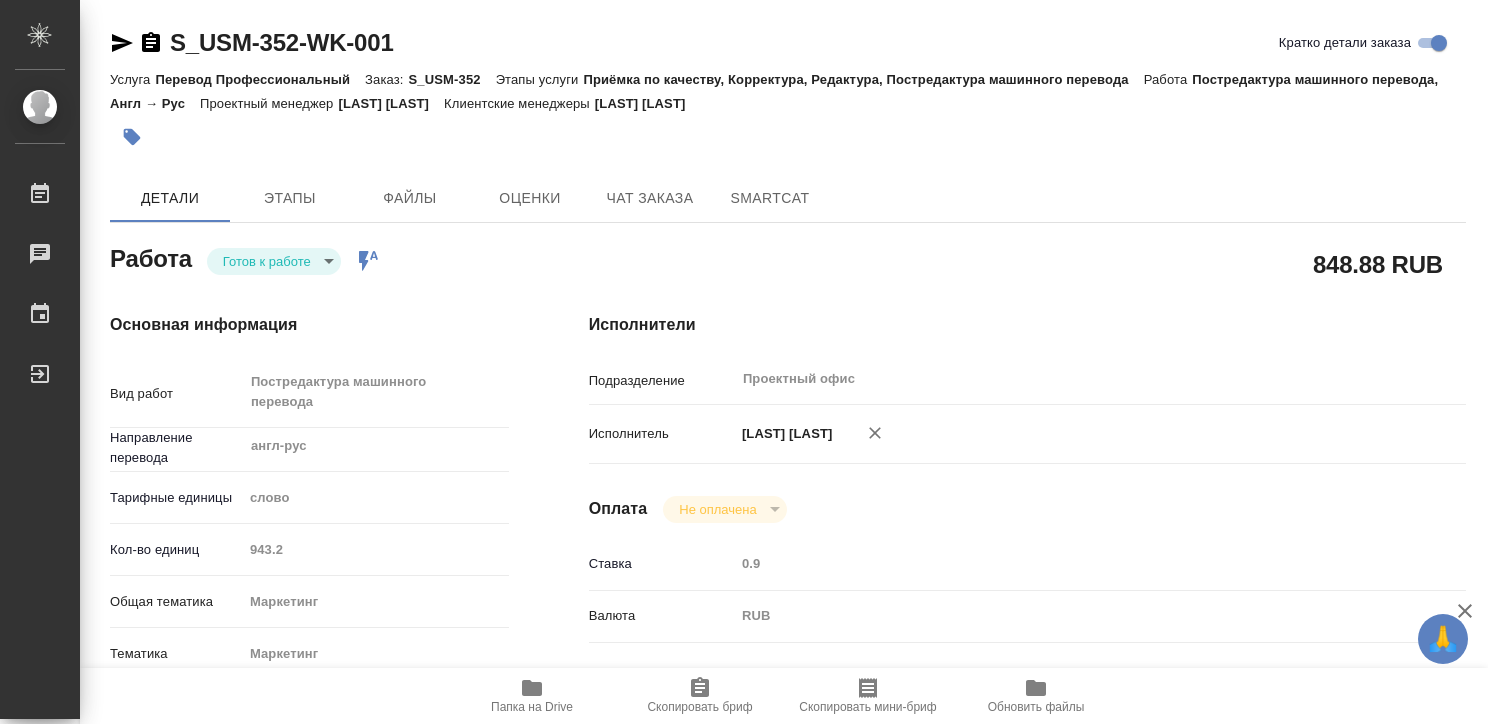 type on "x" 